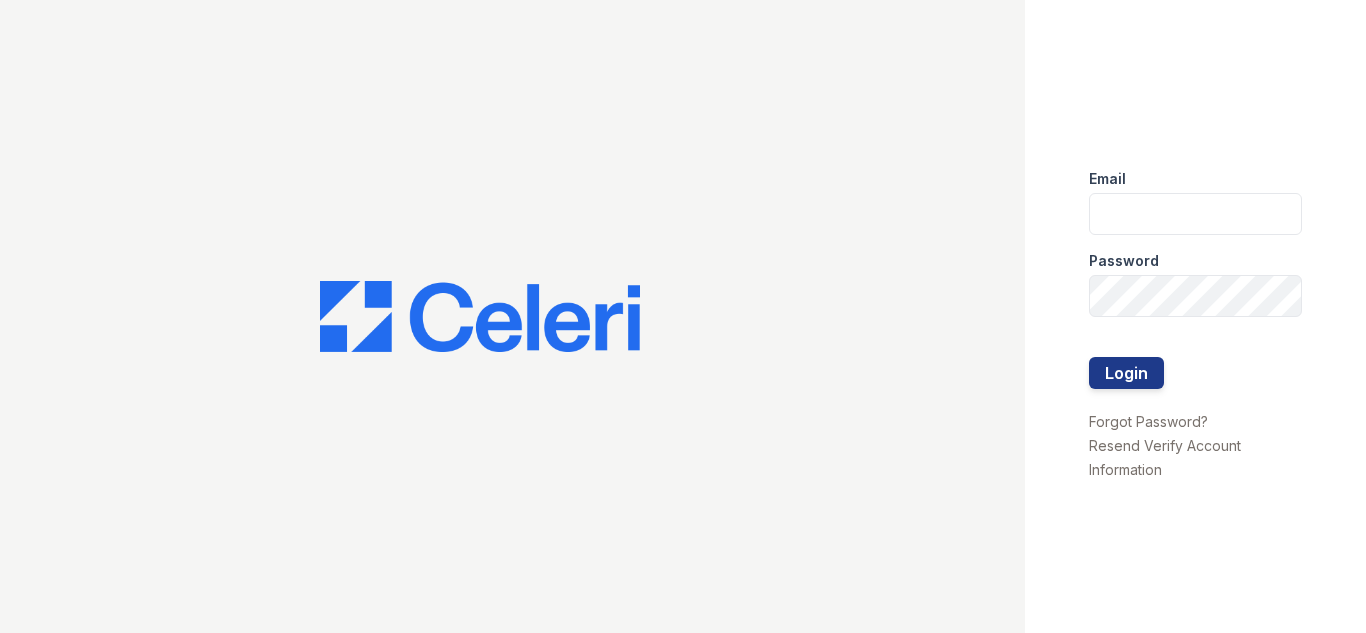 scroll, scrollTop: 0, scrollLeft: 0, axis: both 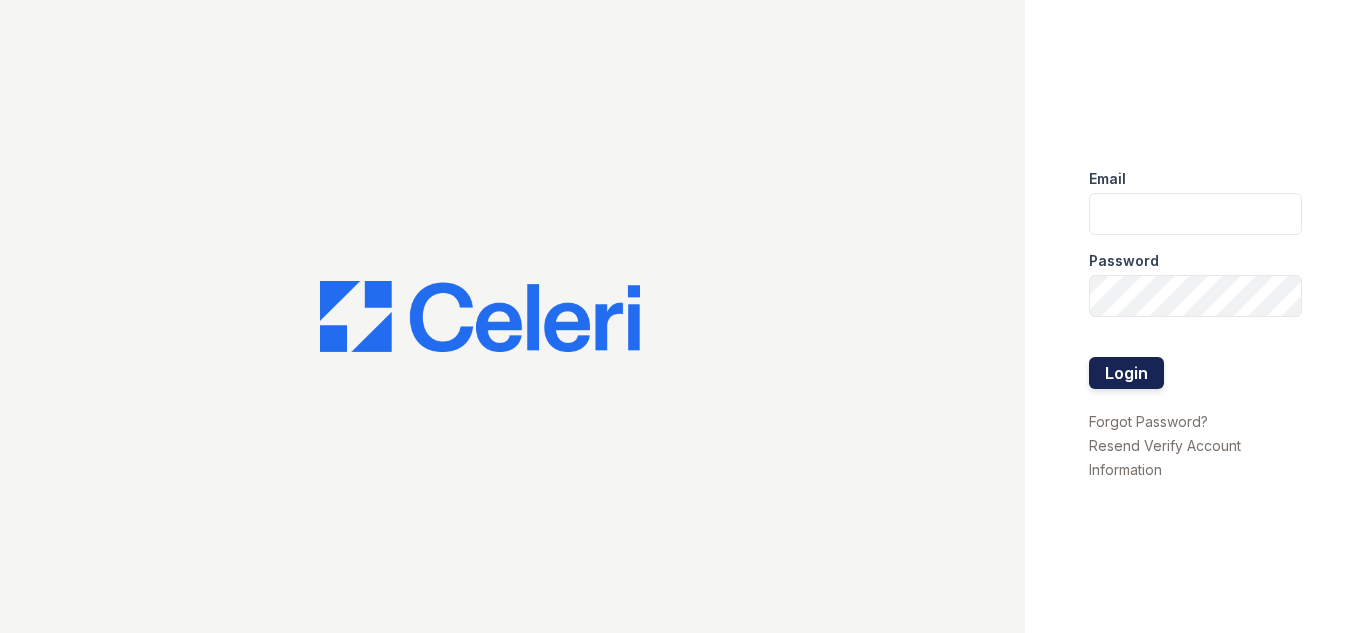type on "arrivestreetervilleleasing@[EXAMPLE.COM]" 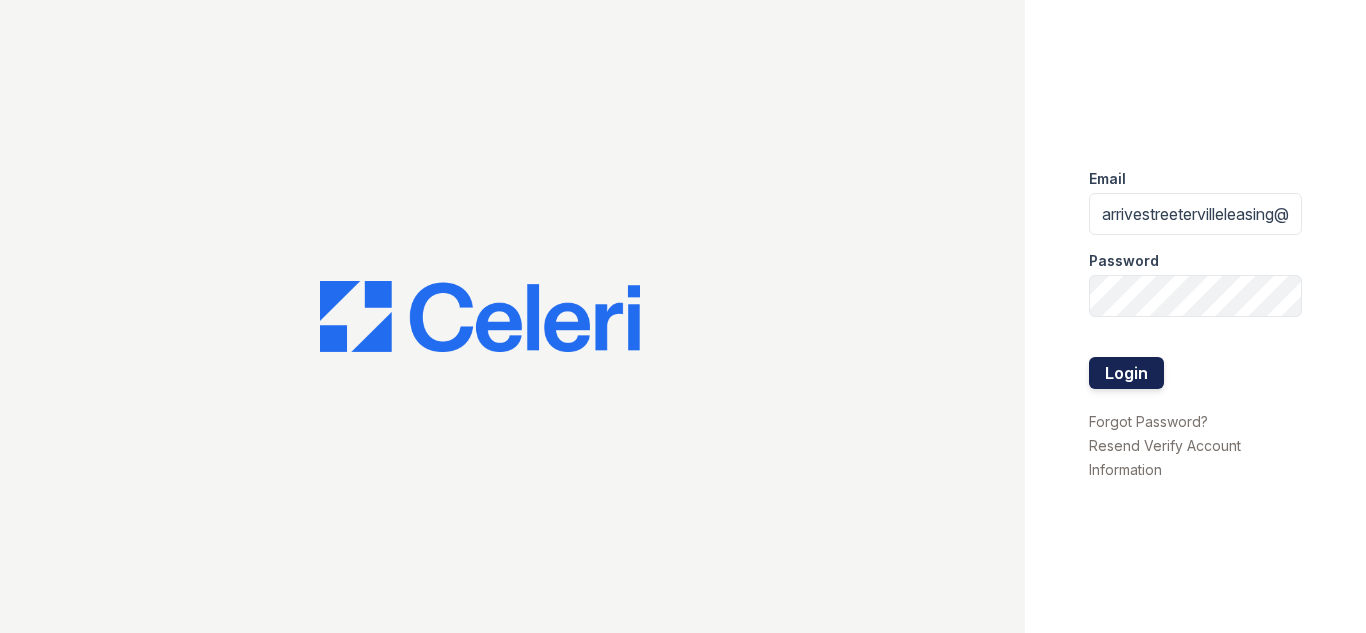 click on "Login" at bounding box center [1126, 373] 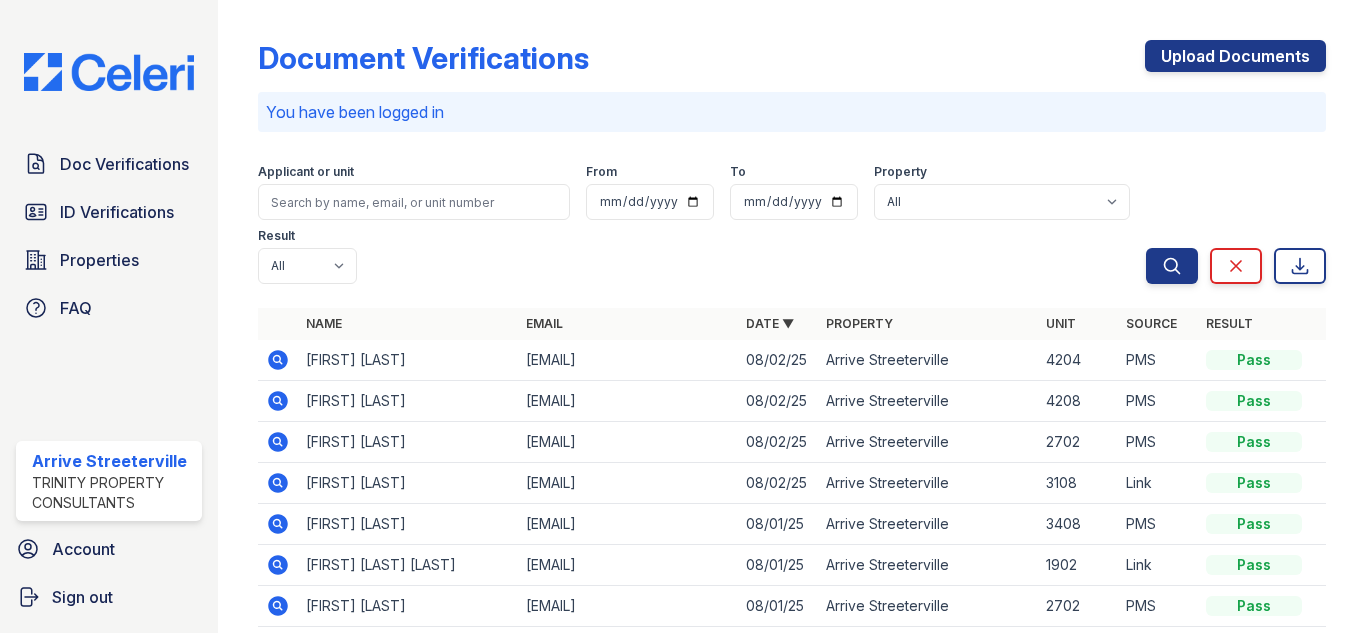scroll, scrollTop: 0, scrollLeft: 0, axis: both 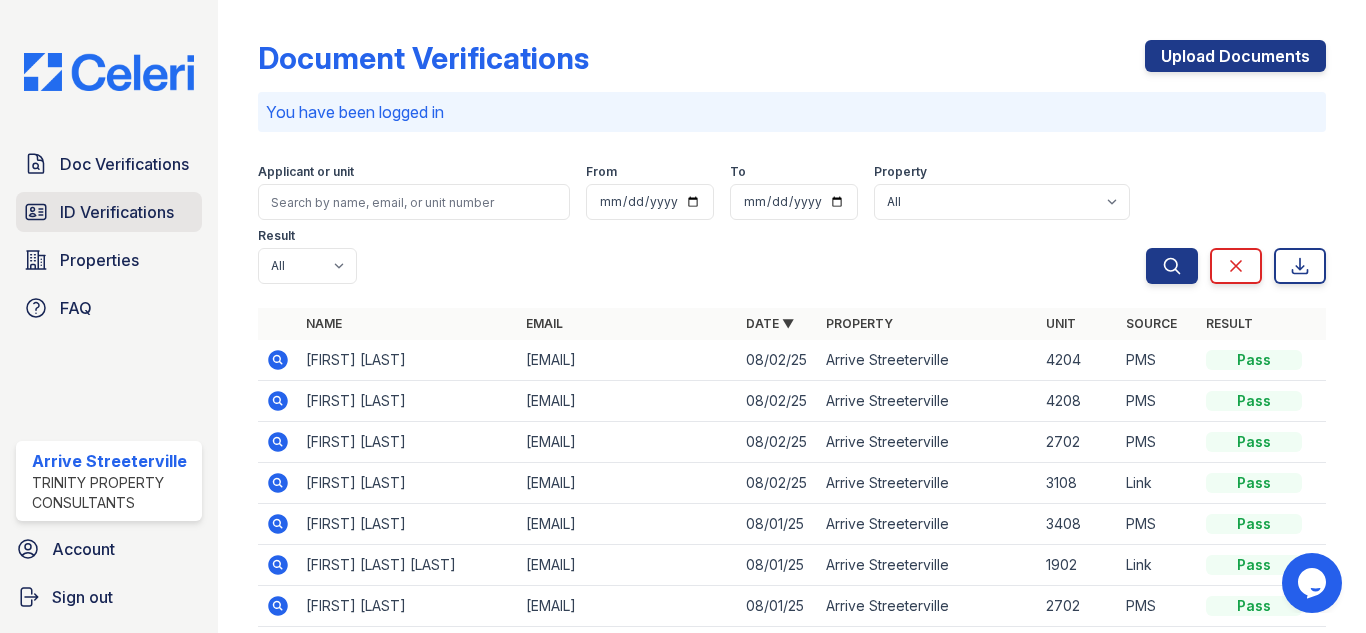 click on "ID Verifications" at bounding box center (117, 212) 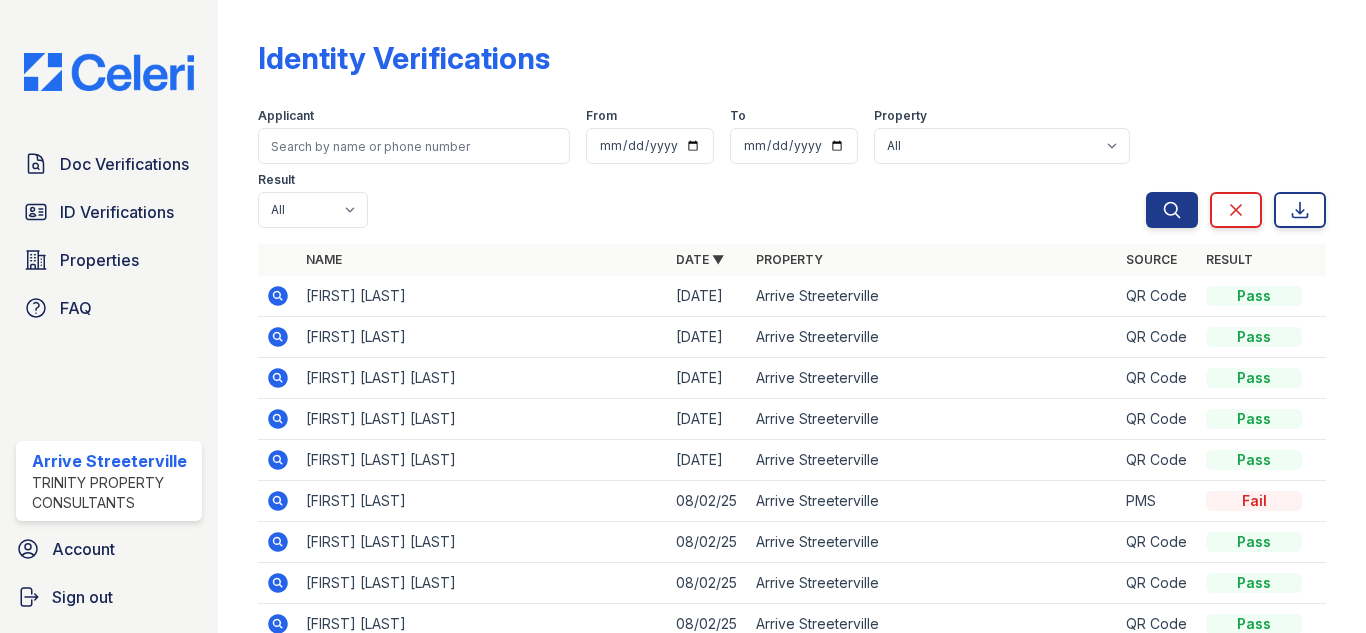 click 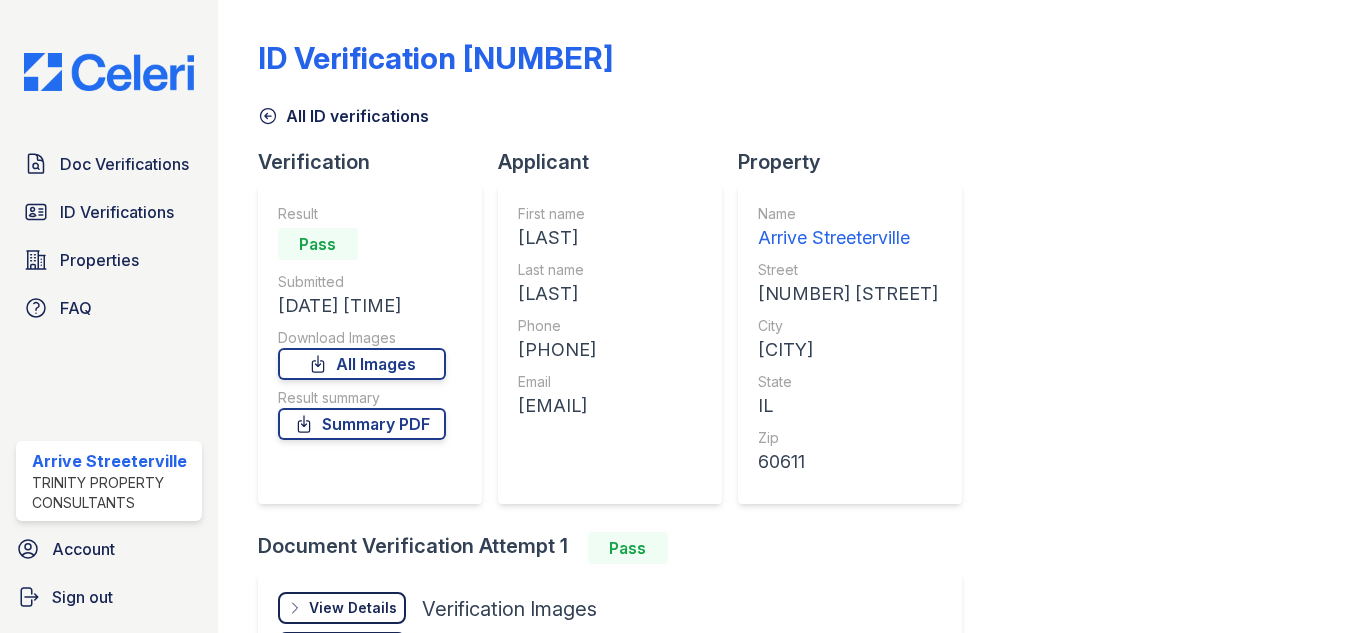 scroll, scrollTop: 0, scrollLeft: 0, axis: both 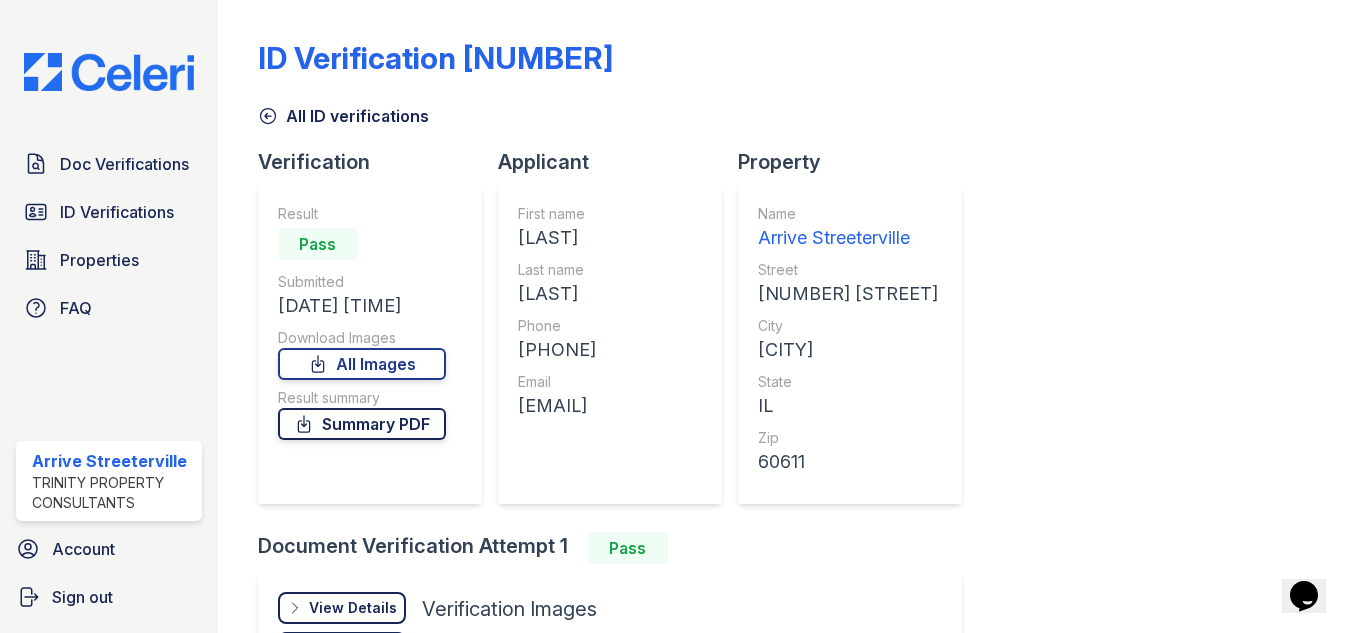 click on "Summary PDF" at bounding box center [362, 424] 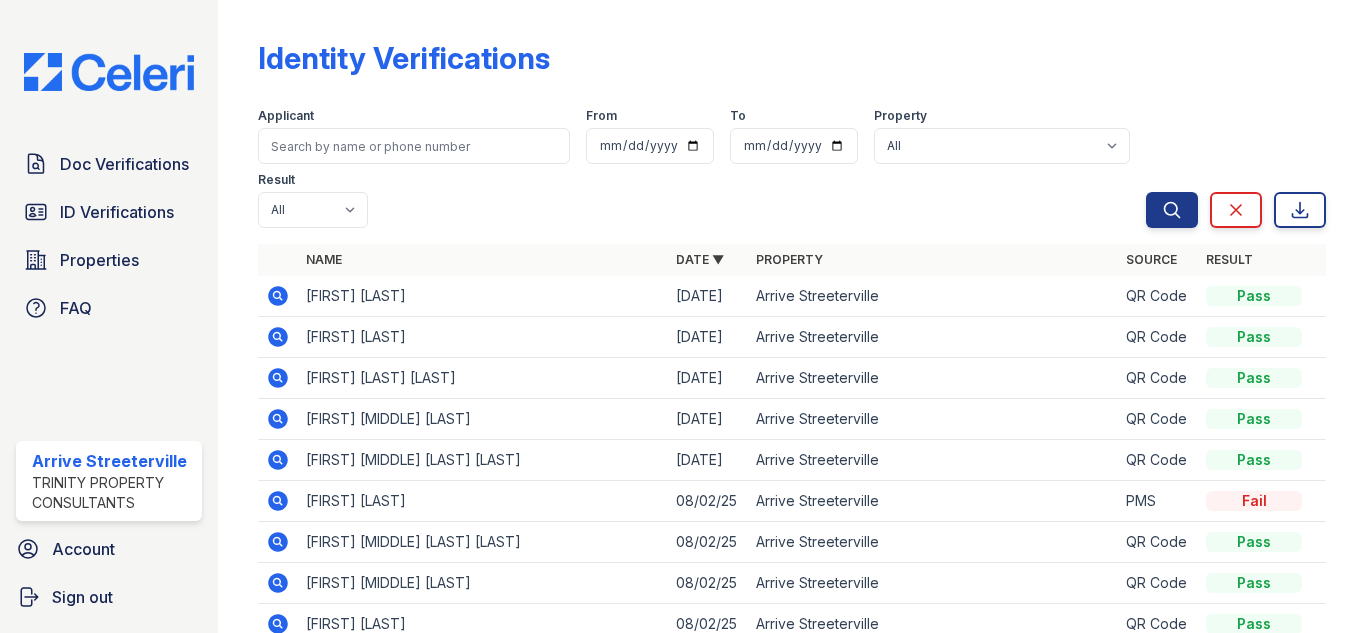 scroll, scrollTop: 0, scrollLeft: 0, axis: both 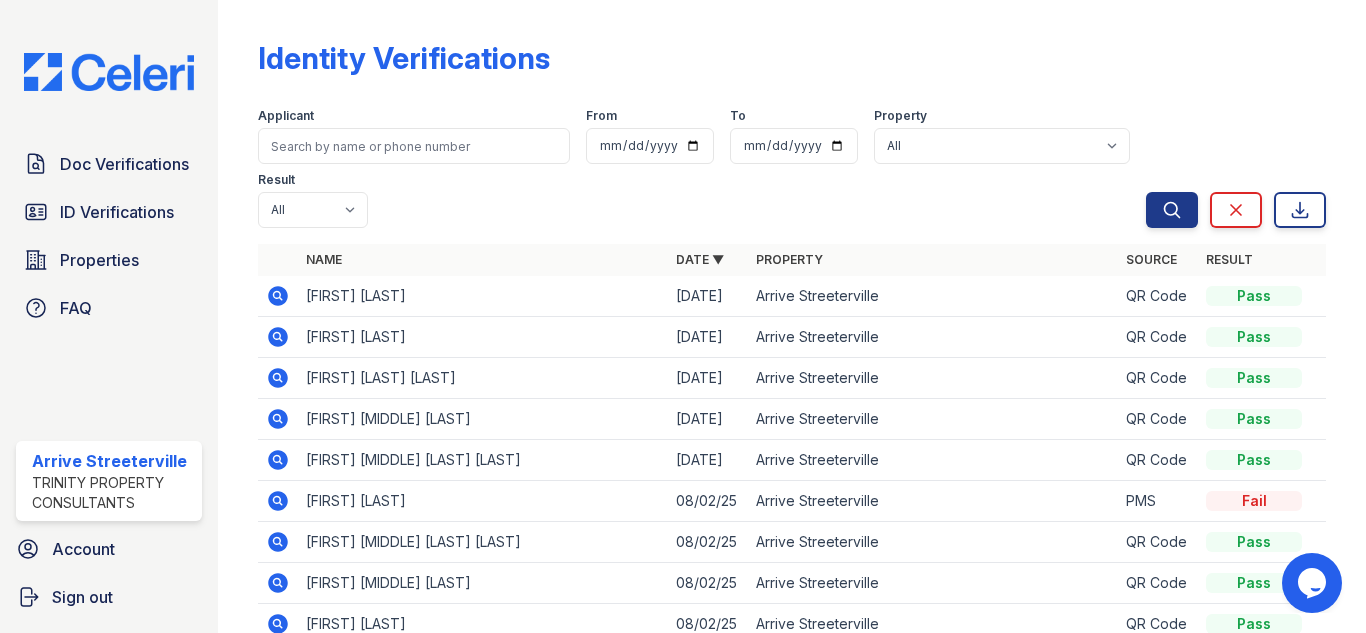 click 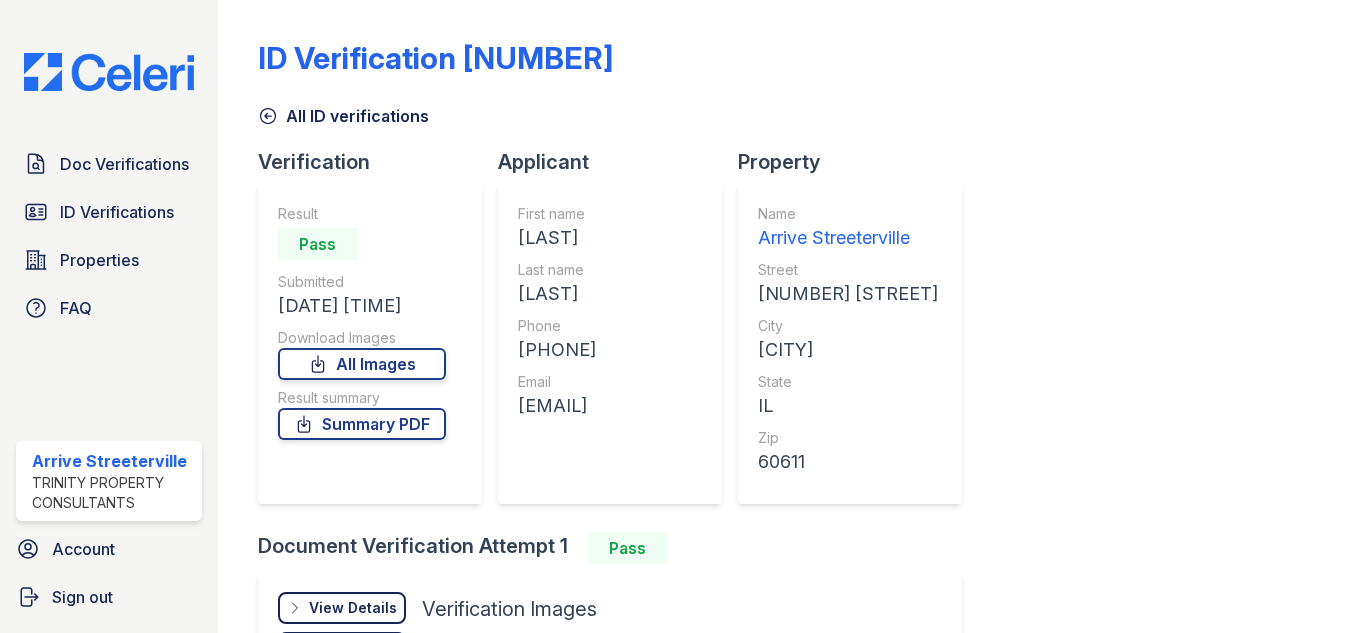 scroll, scrollTop: 0, scrollLeft: 0, axis: both 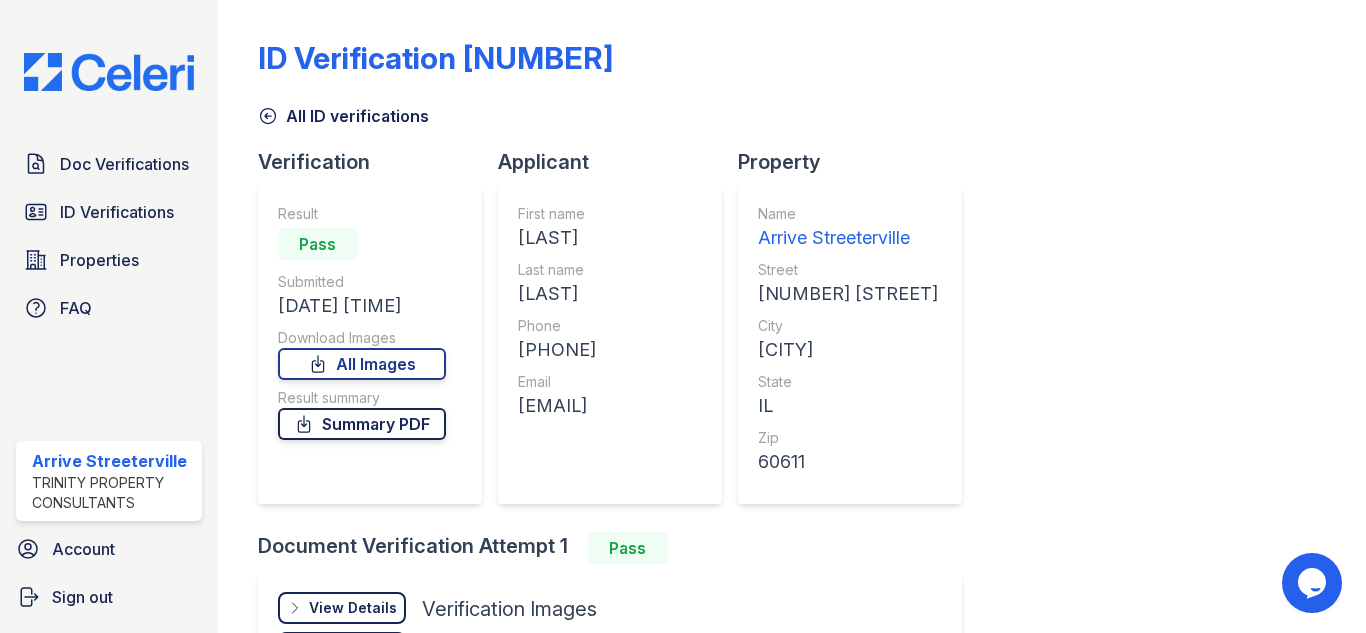 click on "Summary PDF" at bounding box center [362, 424] 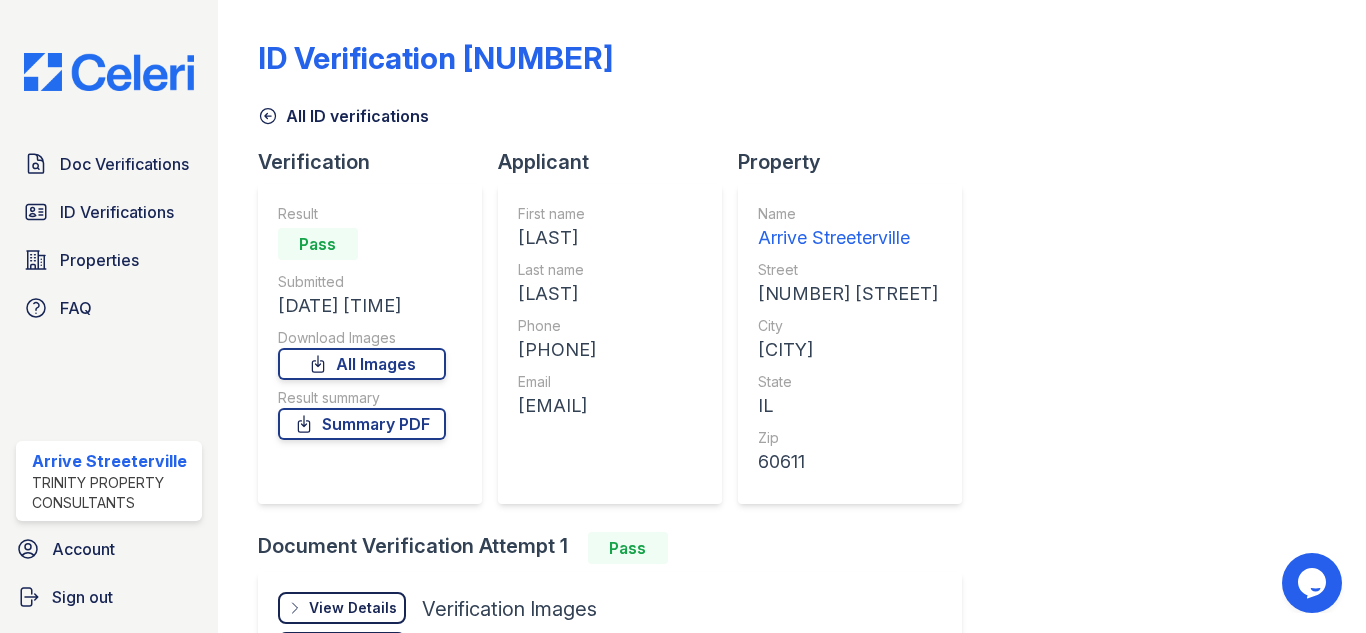 click on "View Details" at bounding box center [353, 608] 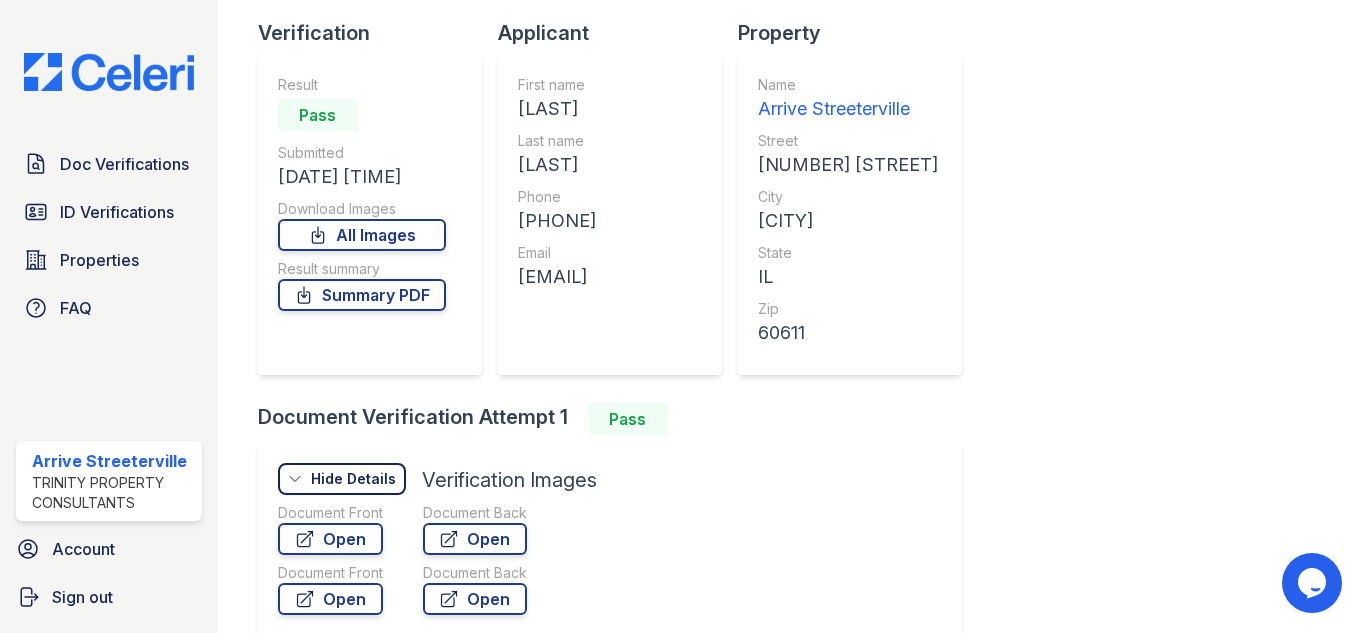scroll, scrollTop: 375, scrollLeft: 0, axis: vertical 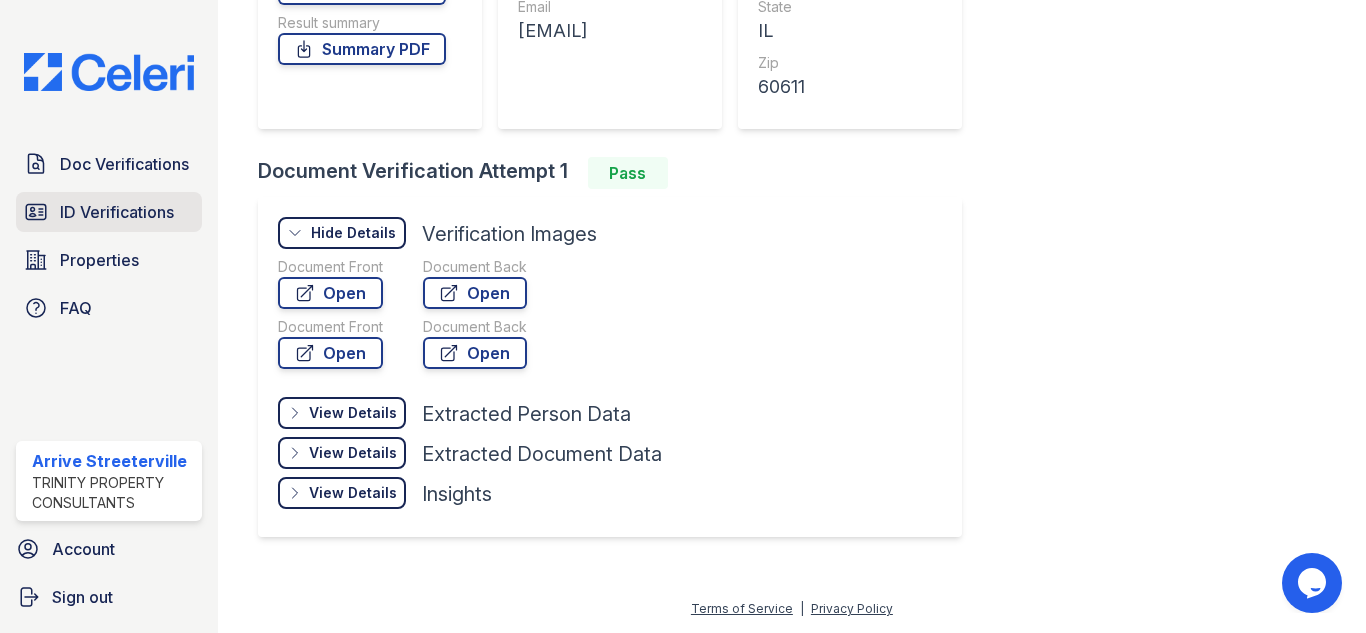 click on "ID Verifications" at bounding box center [109, 212] 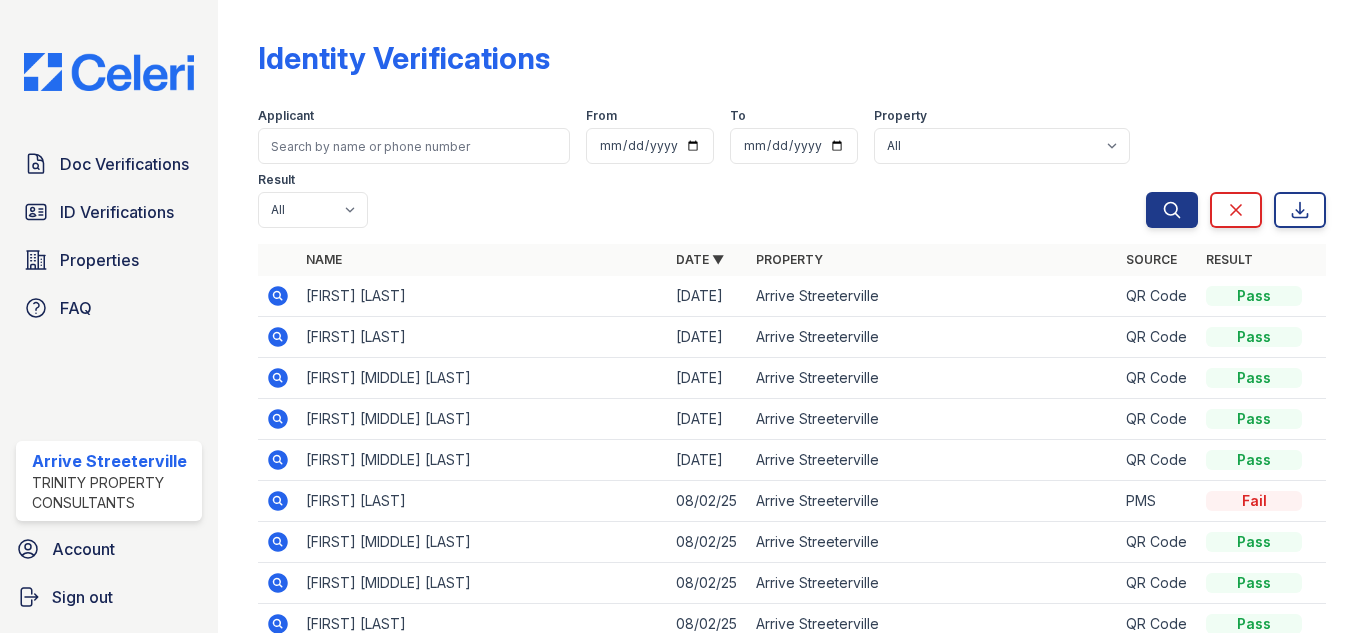 click at bounding box center [278, 337] 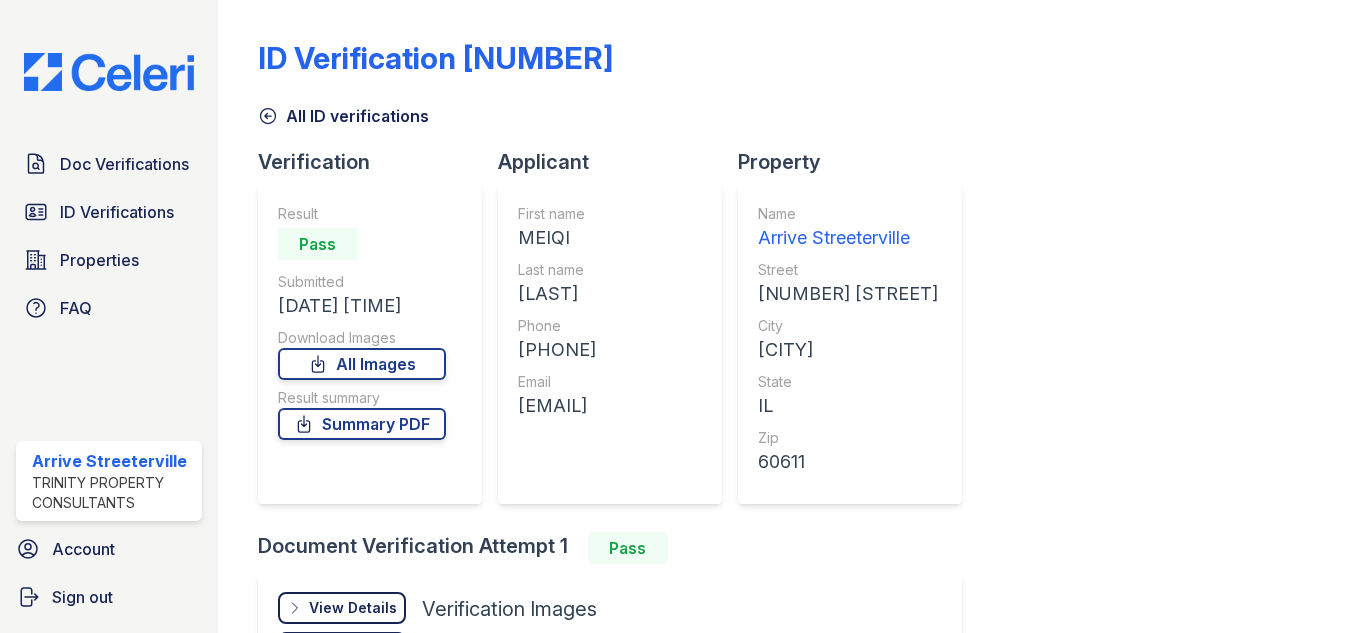 scroll, scrollTop: 0, scrollLeft: 0, axis: both 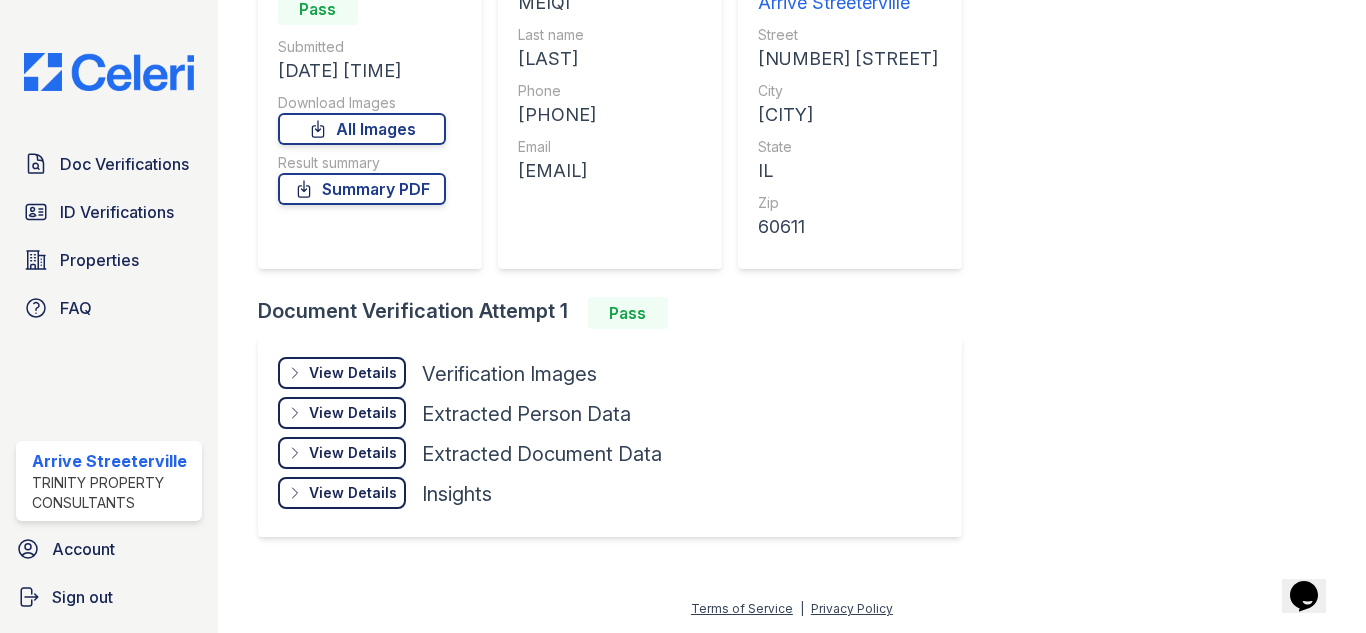 click on "View Details" at bounding box center (353, 373) 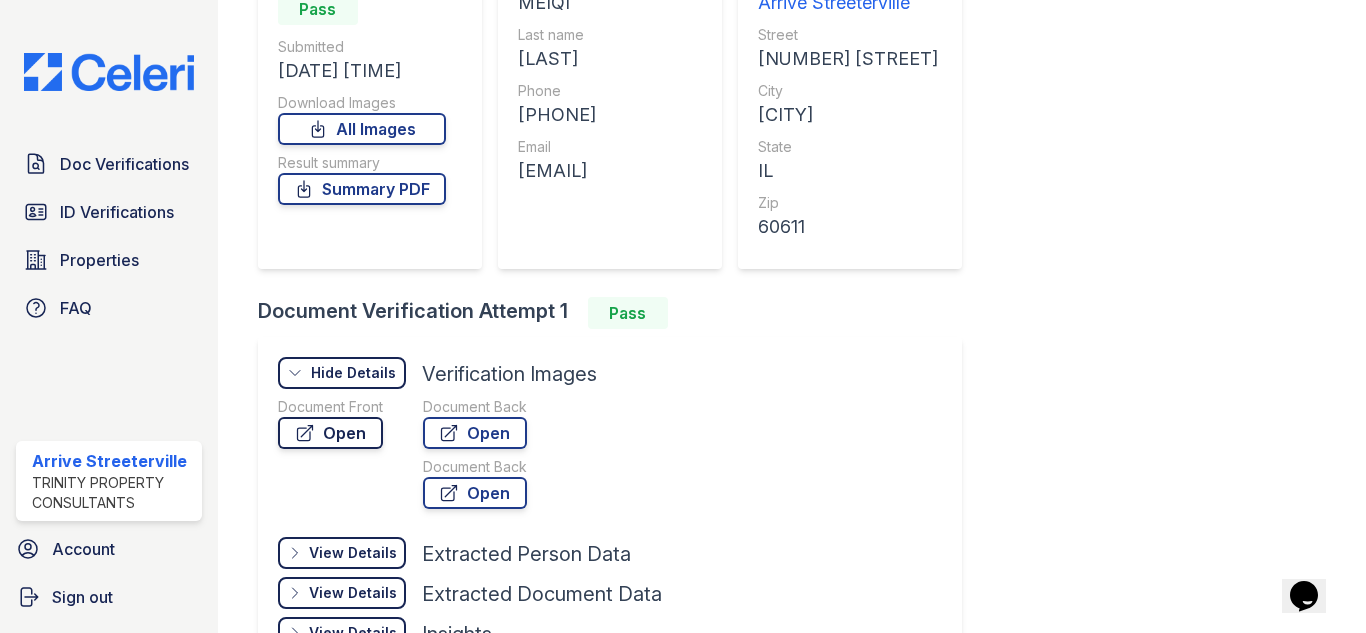 click on "Open" at bounding box center (330, 433) 